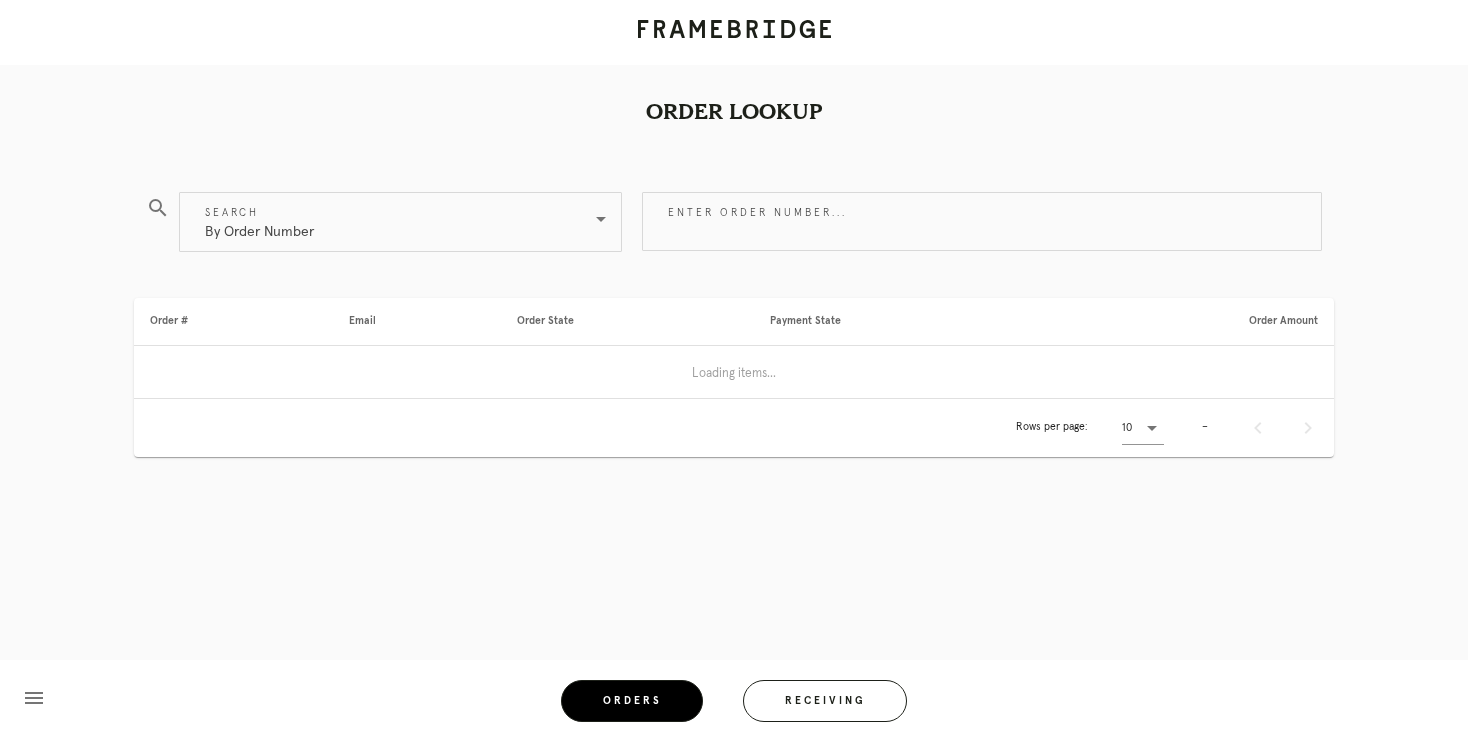 scroll, scrollTop: 0, scrollLeft: 0, axis: both 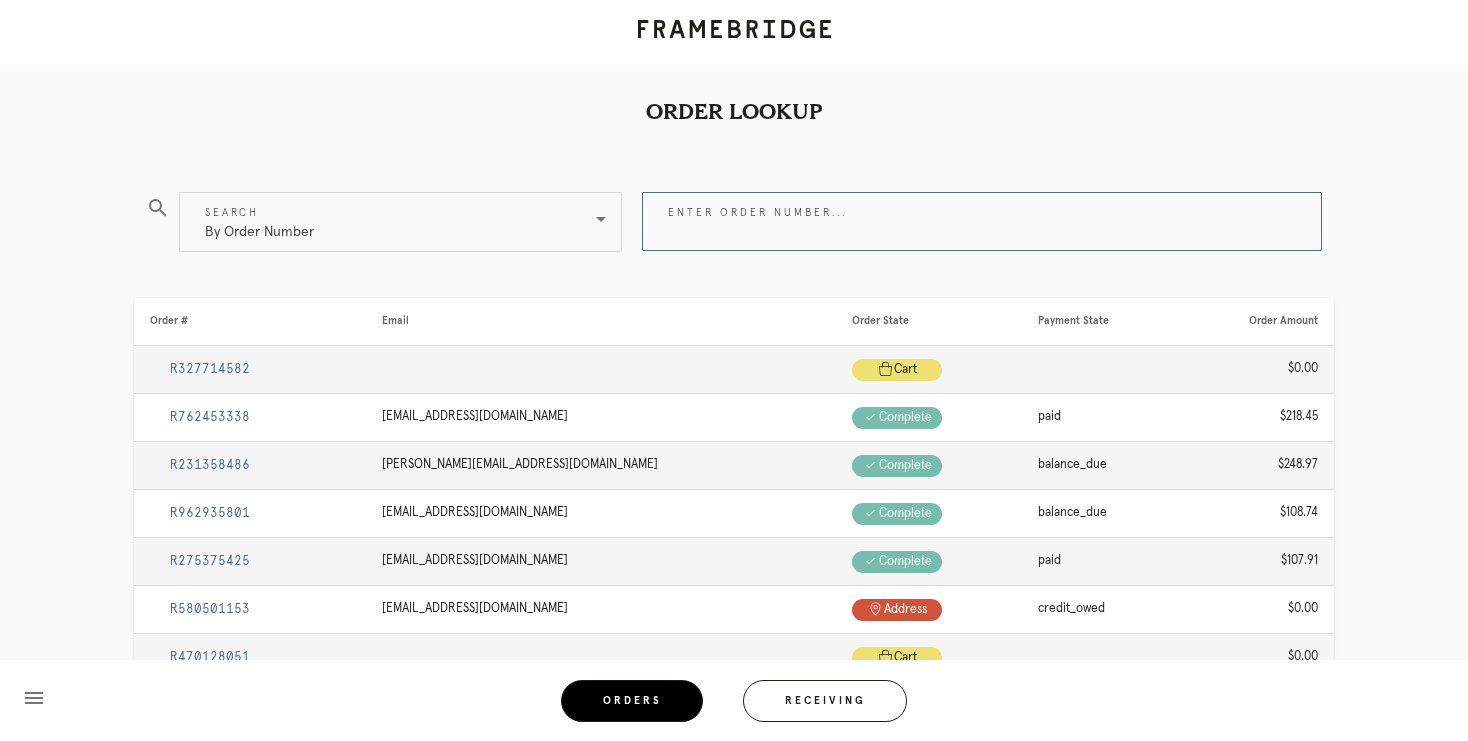 click on "Enter order number..." at bounding box center (982, 221) 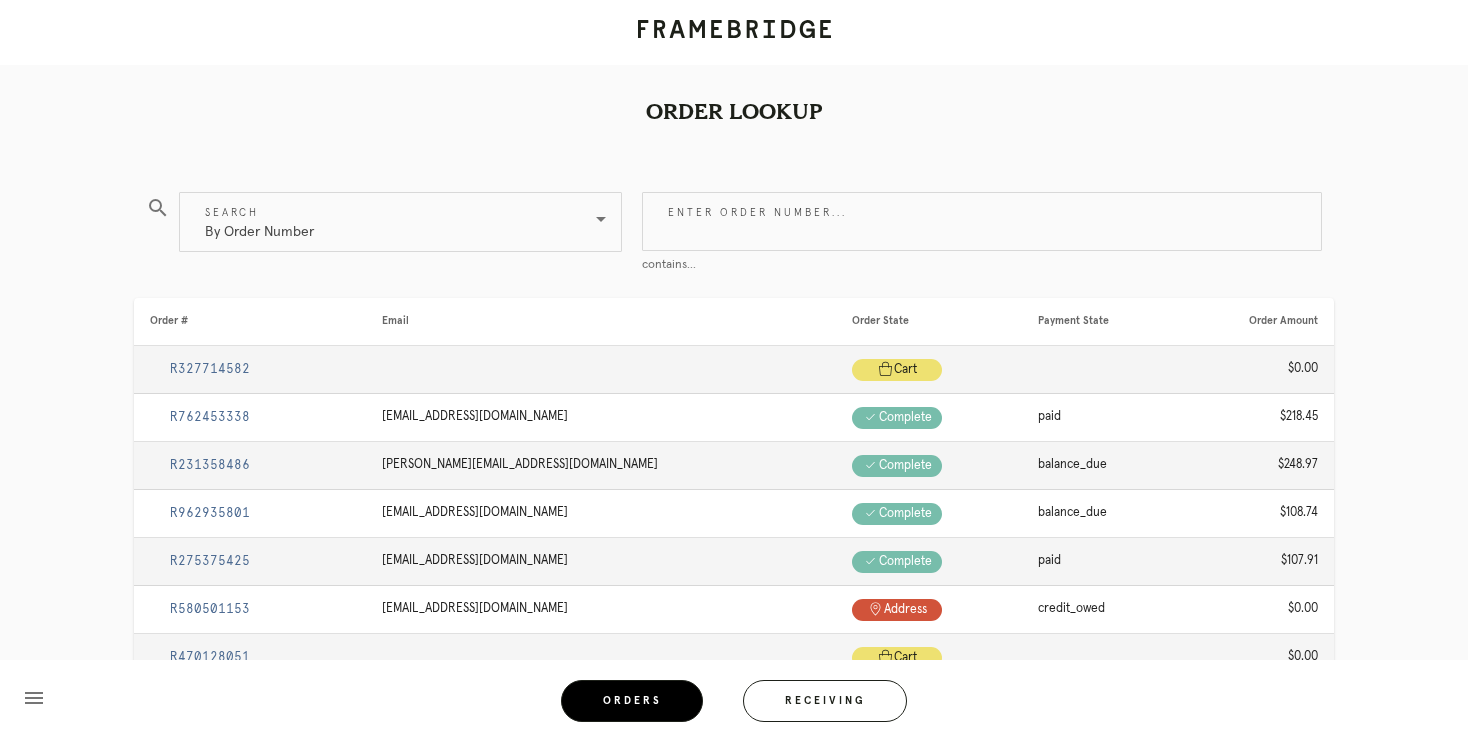 paste on "R550239283" 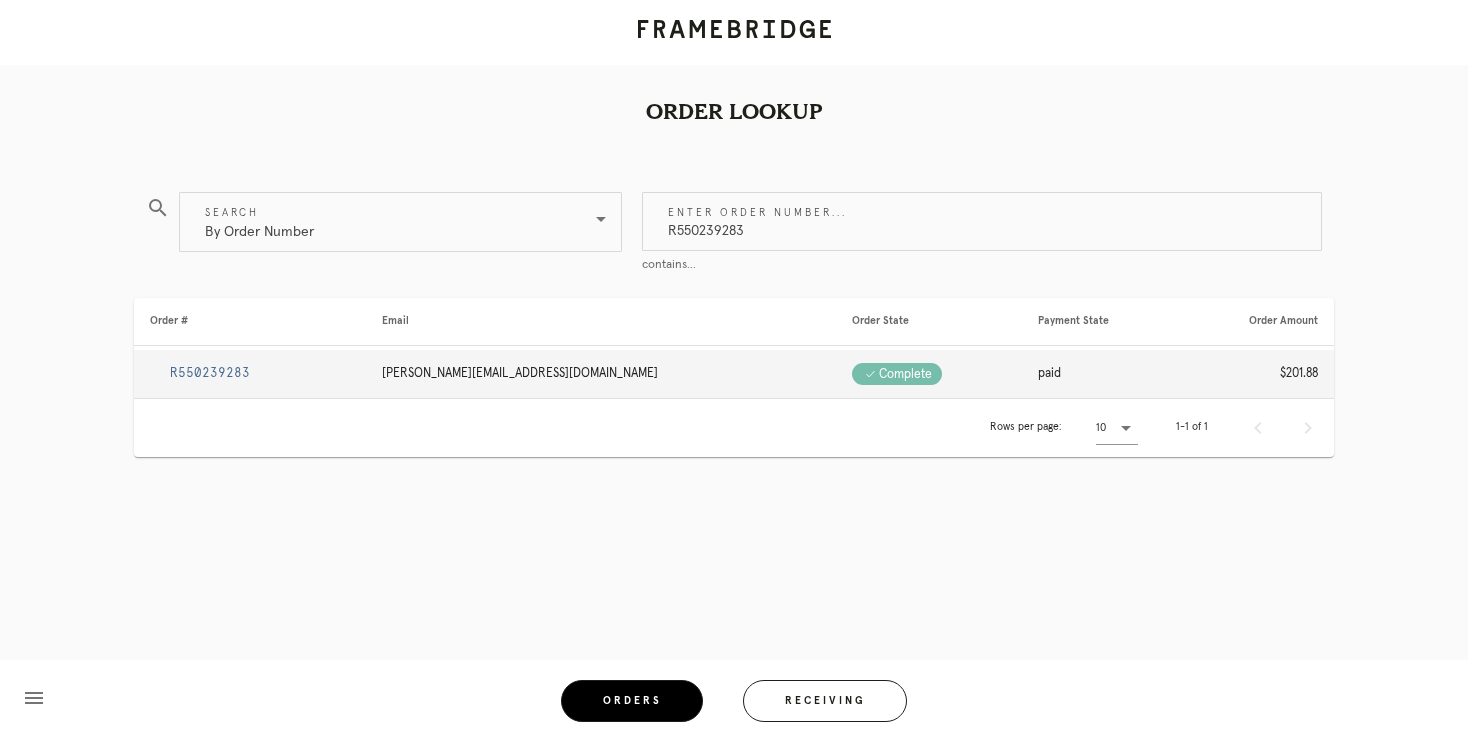 type on "R550239283" 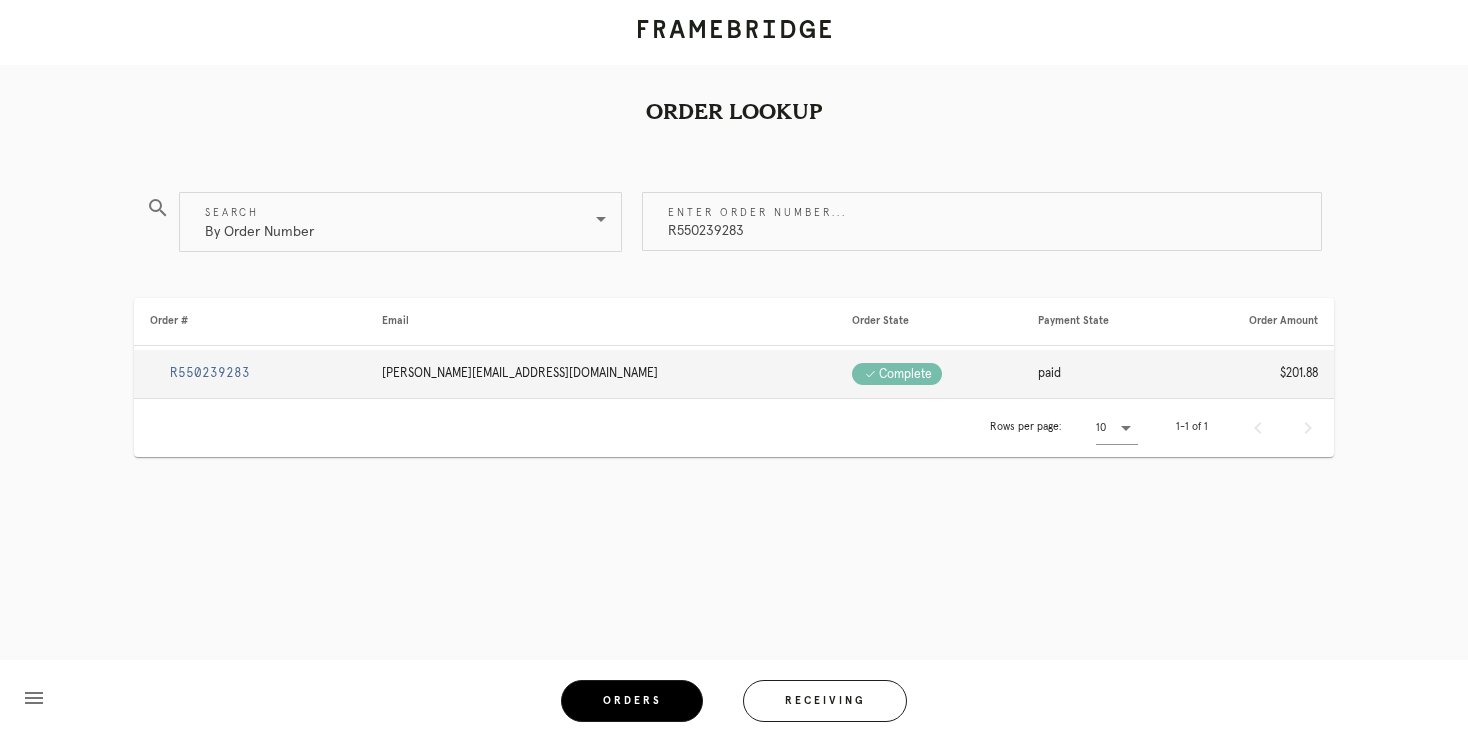 click on "R550239283" at bounding box center (210, 373) 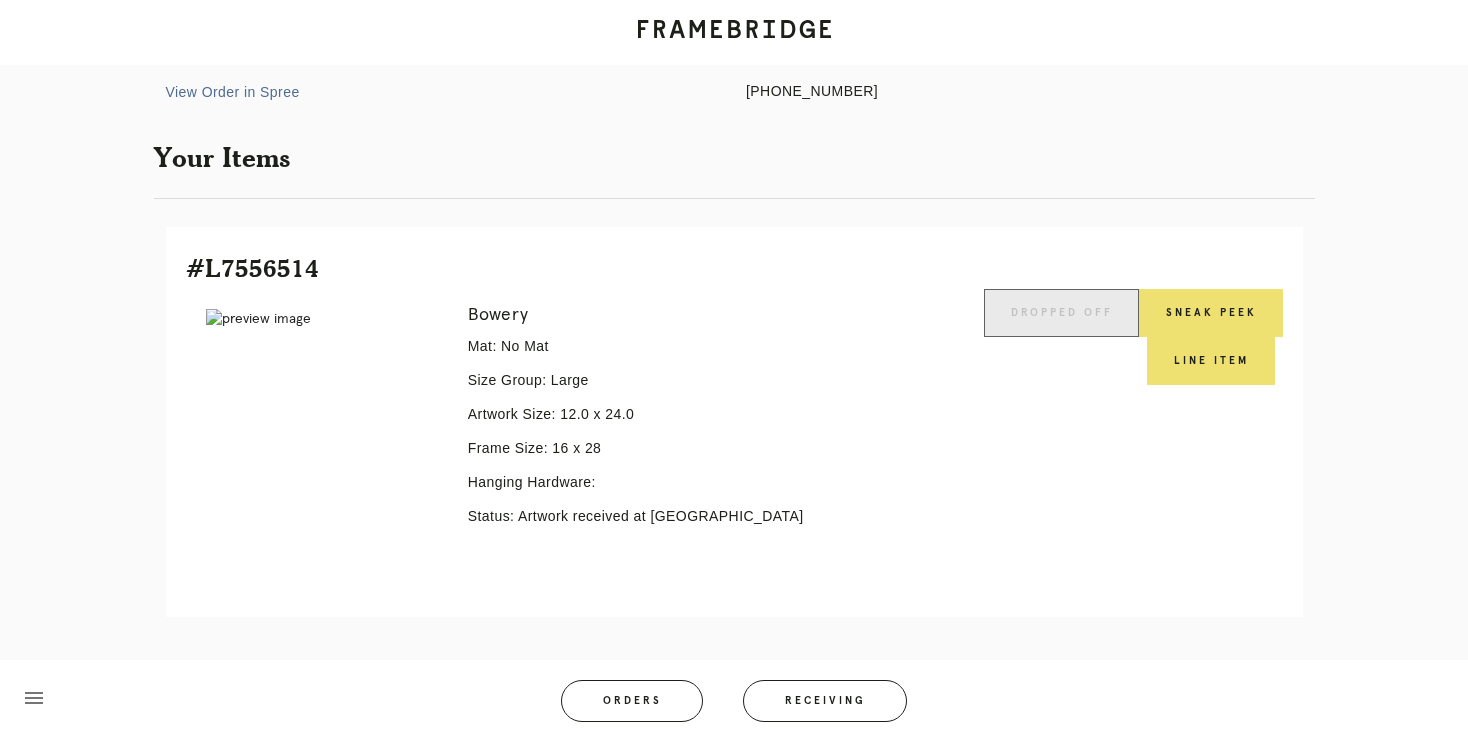 scroll, scrollTop: 449, scrollLeft: 0, axis: vertical 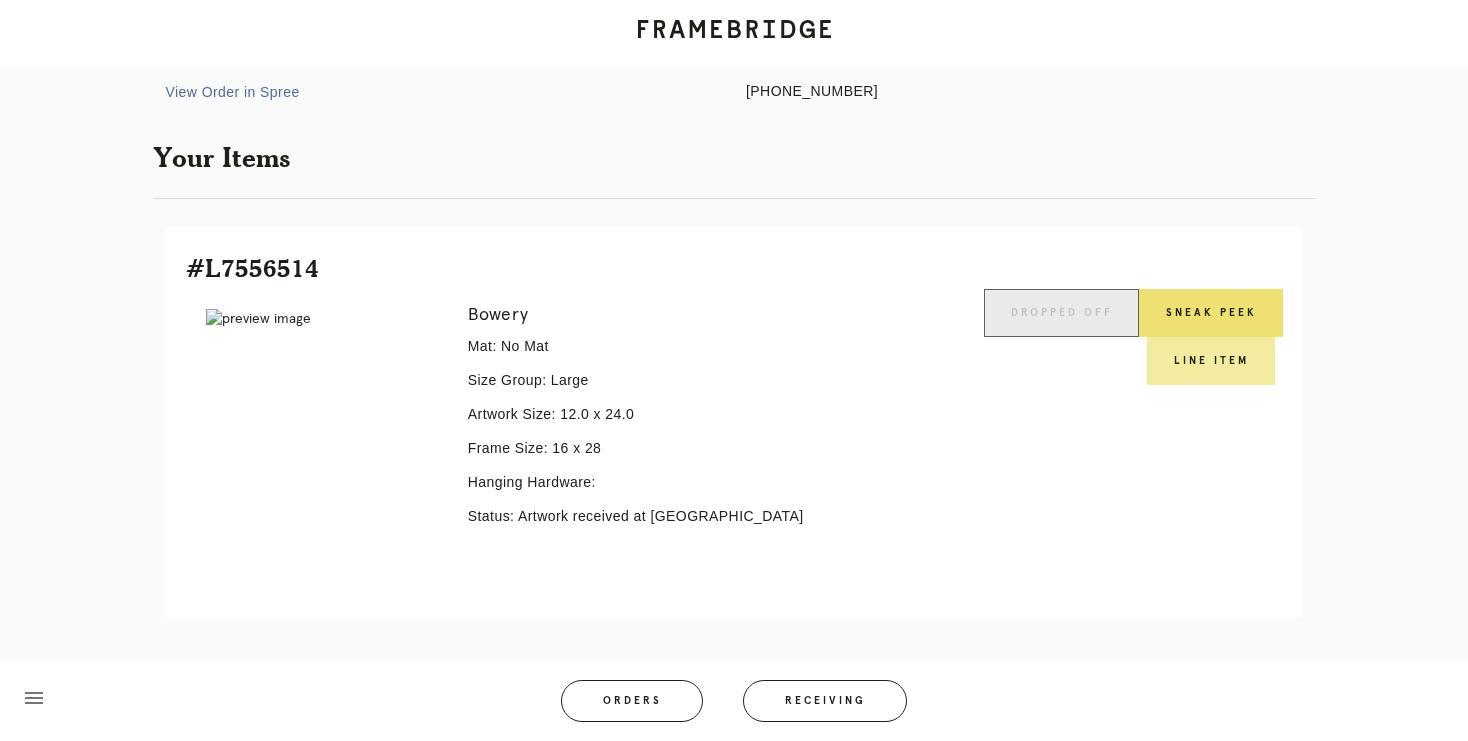 click on "Line Item" at bounding box center (1211, 361) 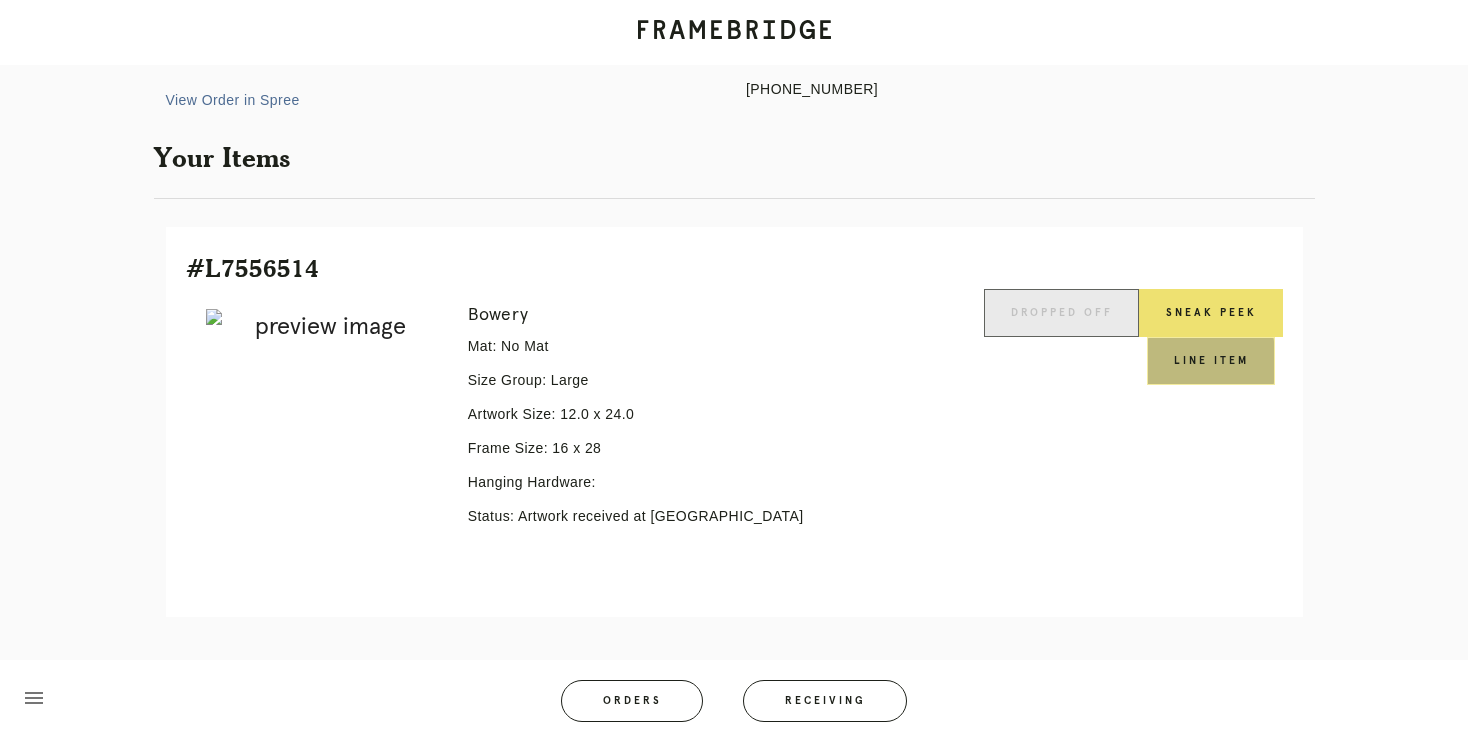 scroll, scrollTop: 0, scrollLeft: 0, axis: both 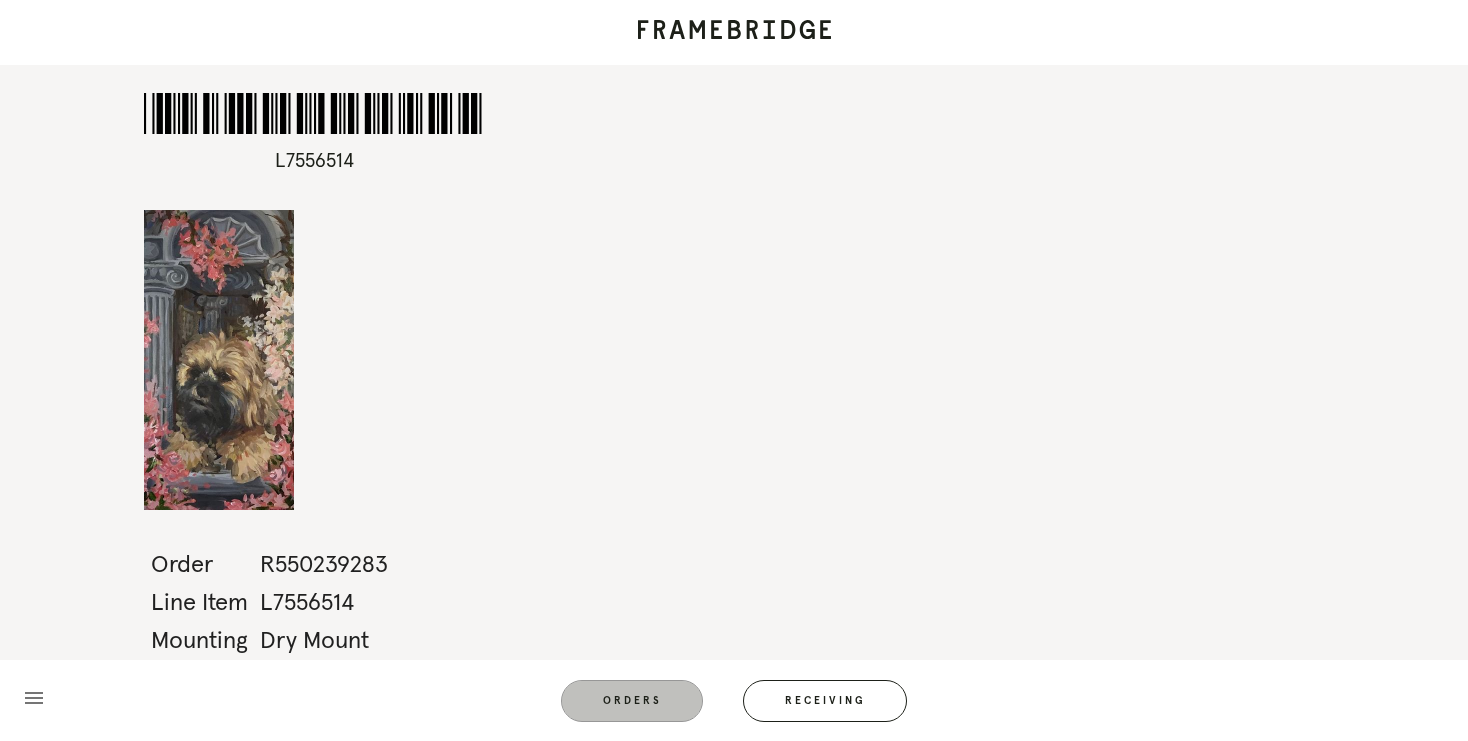 click on "Orders" at bounding box center (632, 701) 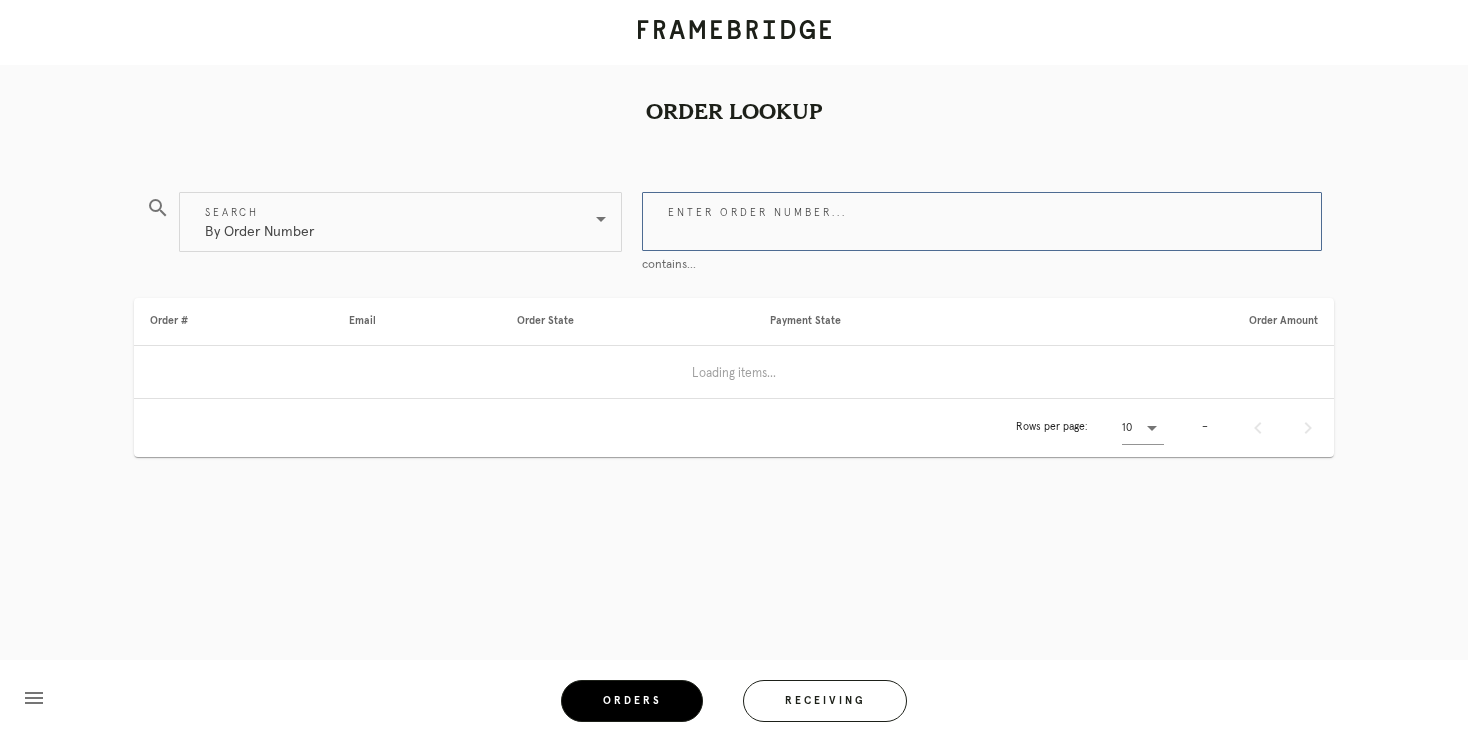 click on "Enter order number..." at bounding box center [982, 221] 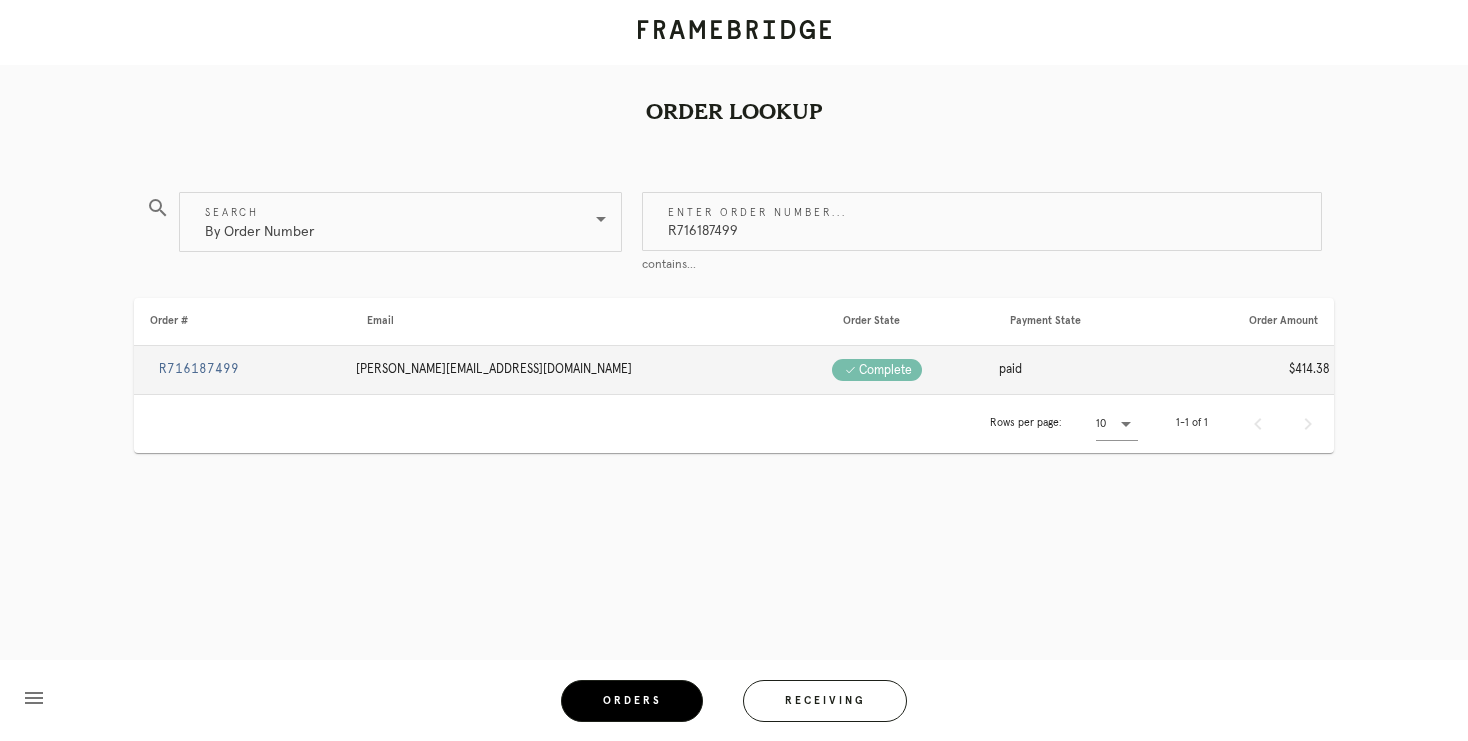 type on "R716187499" 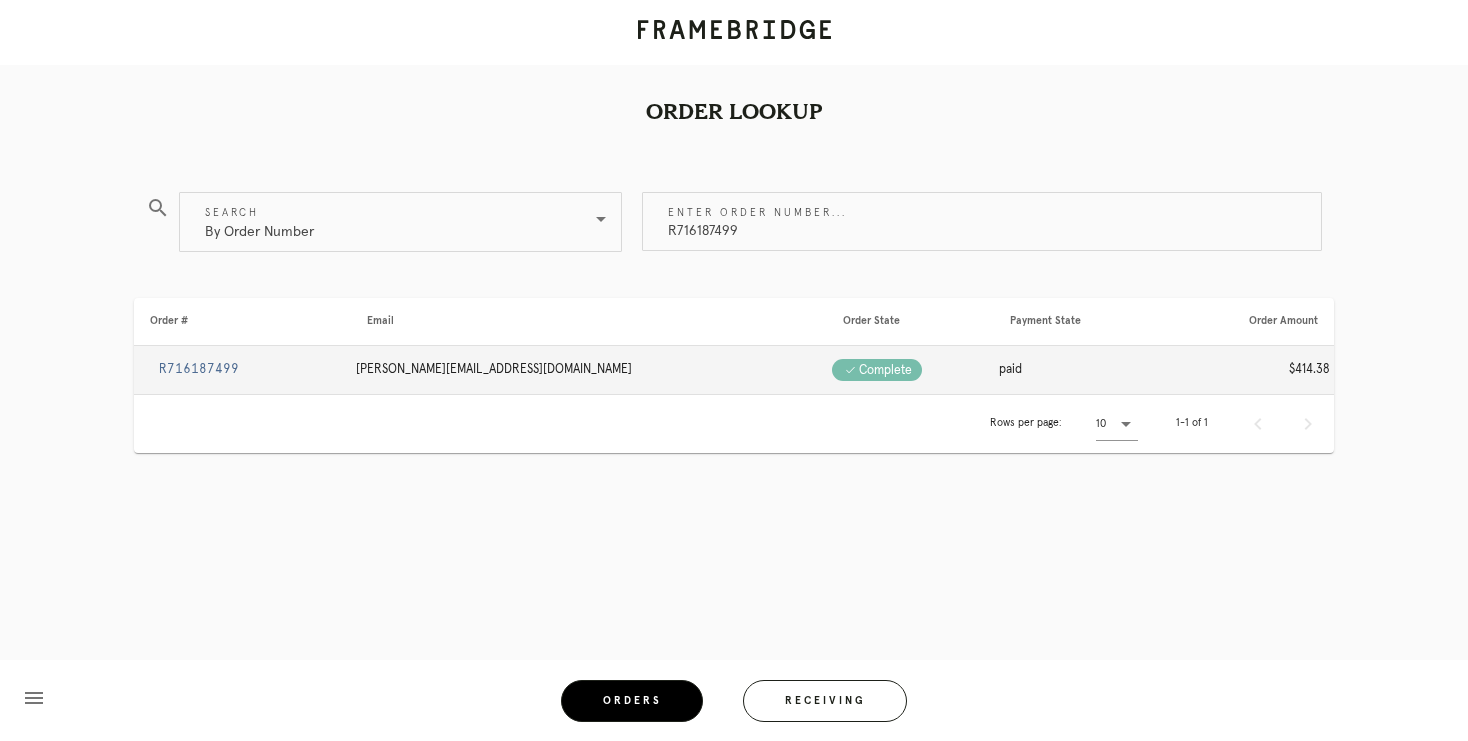 click on "R716187499" at bounding box center (199, 369) 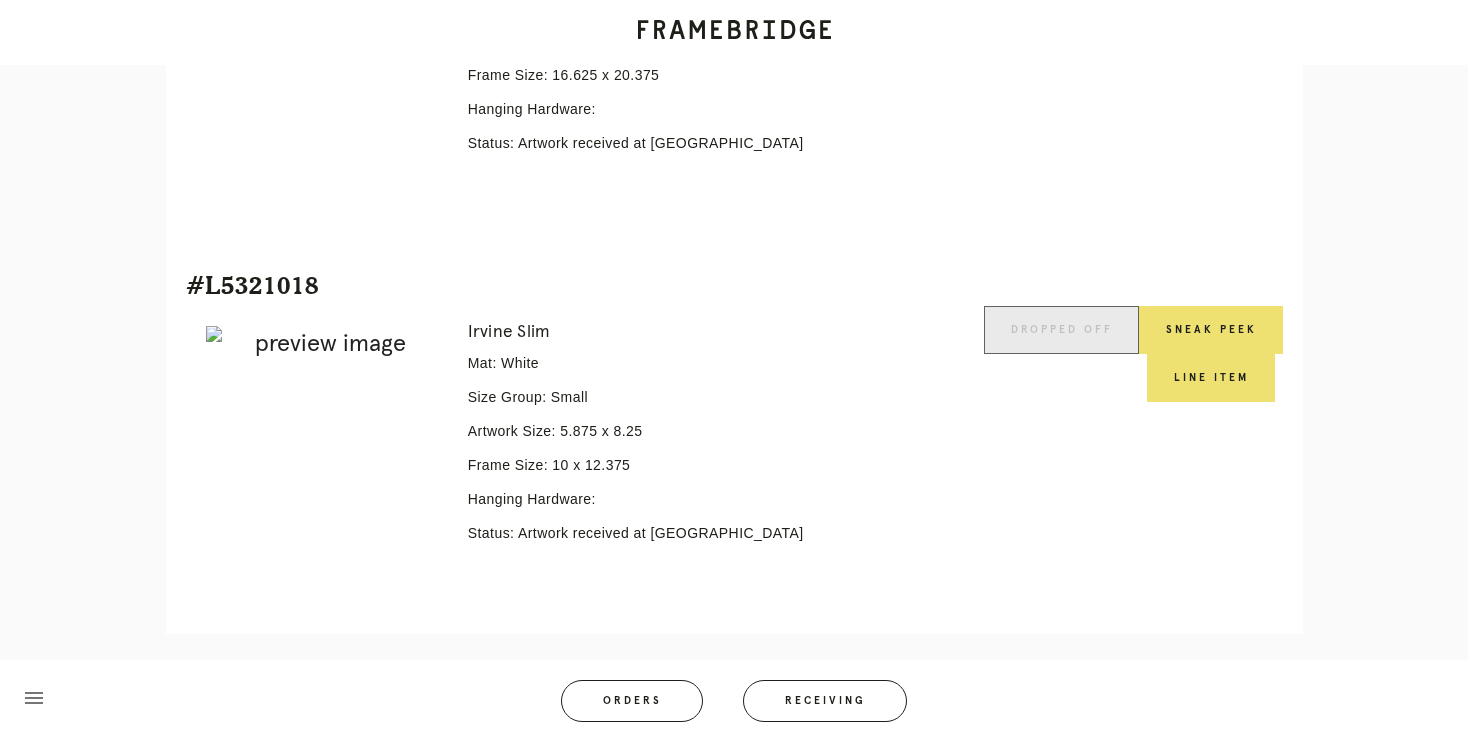 scroll, scrollTop: 740, scrollLeft: 0, axis: vertical 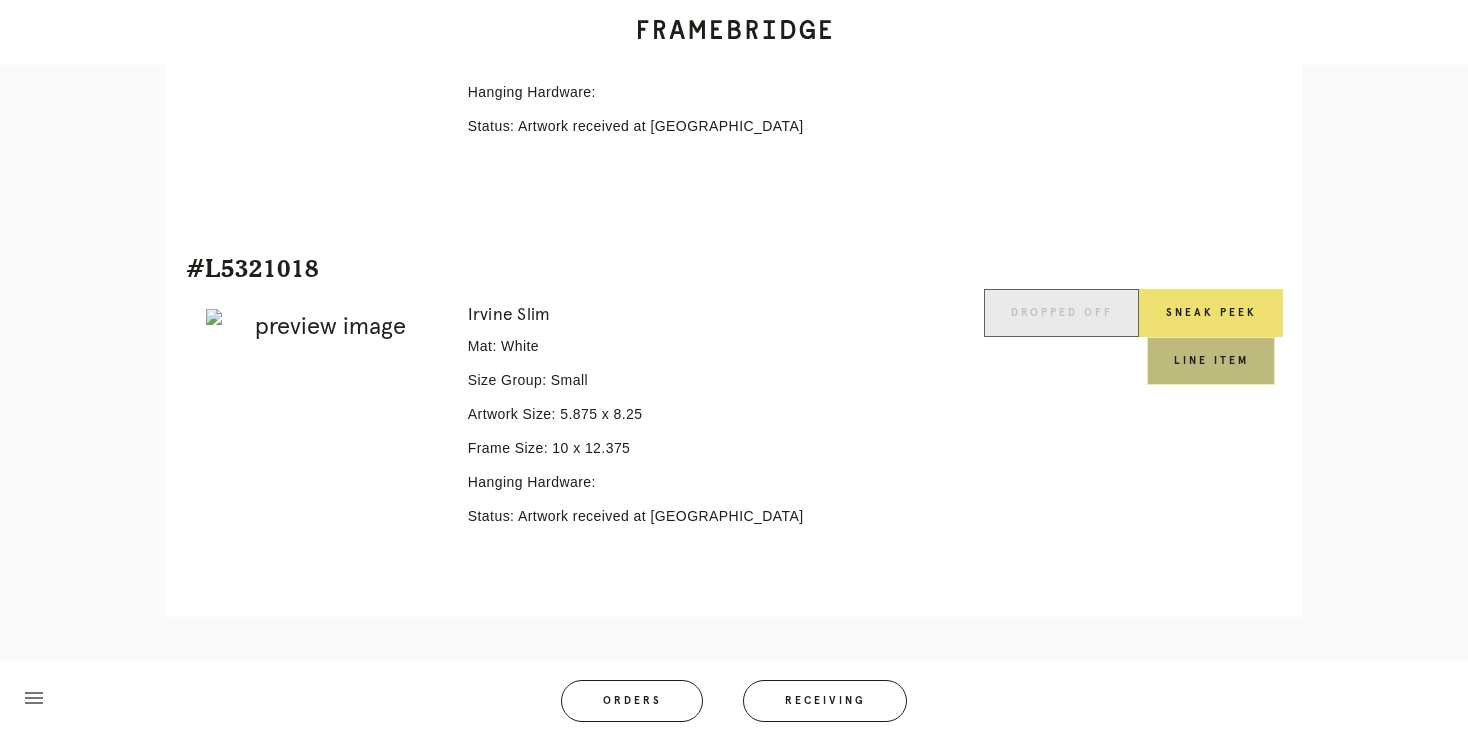 click on "Line Item" at bounding box center [1211, 361] 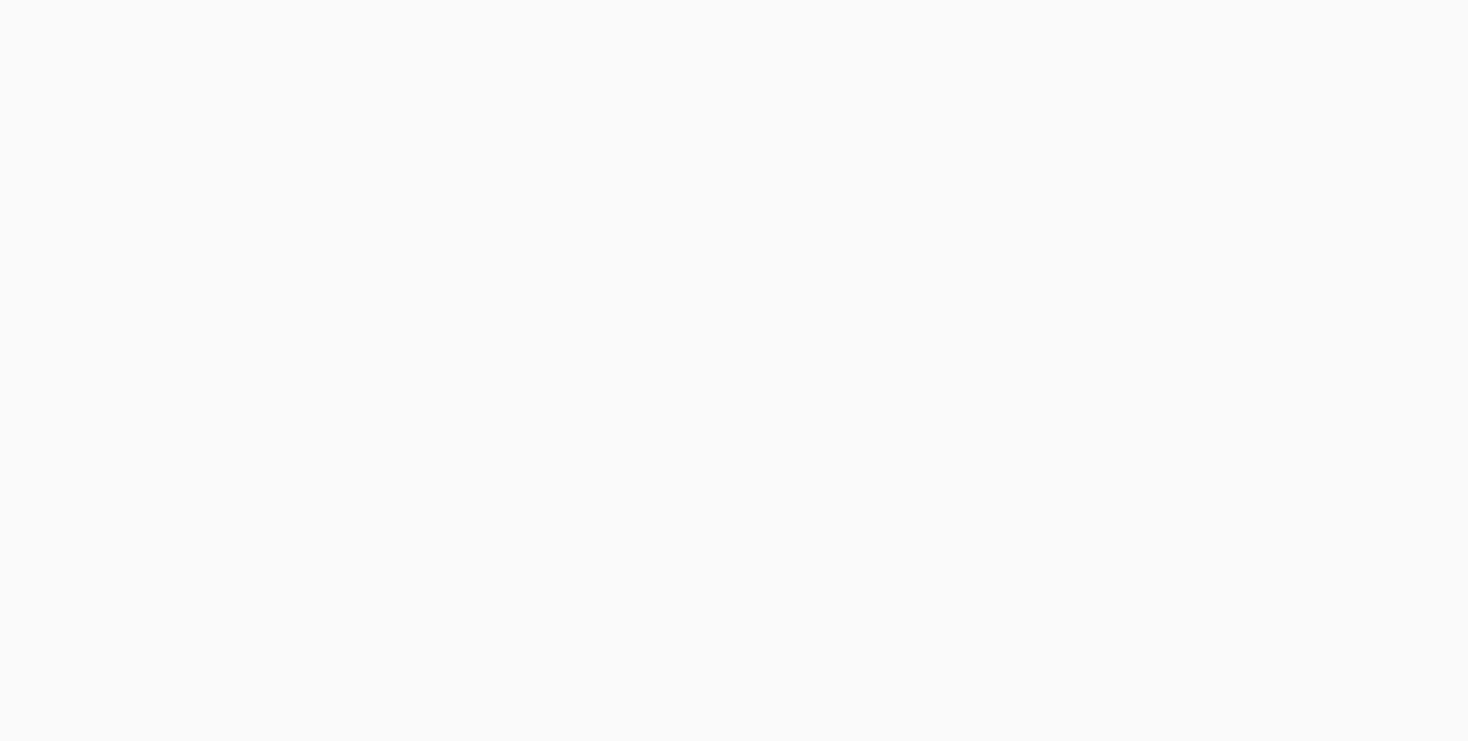 scroll, scrollTop: 0, scrollLeft: 0, axis: both 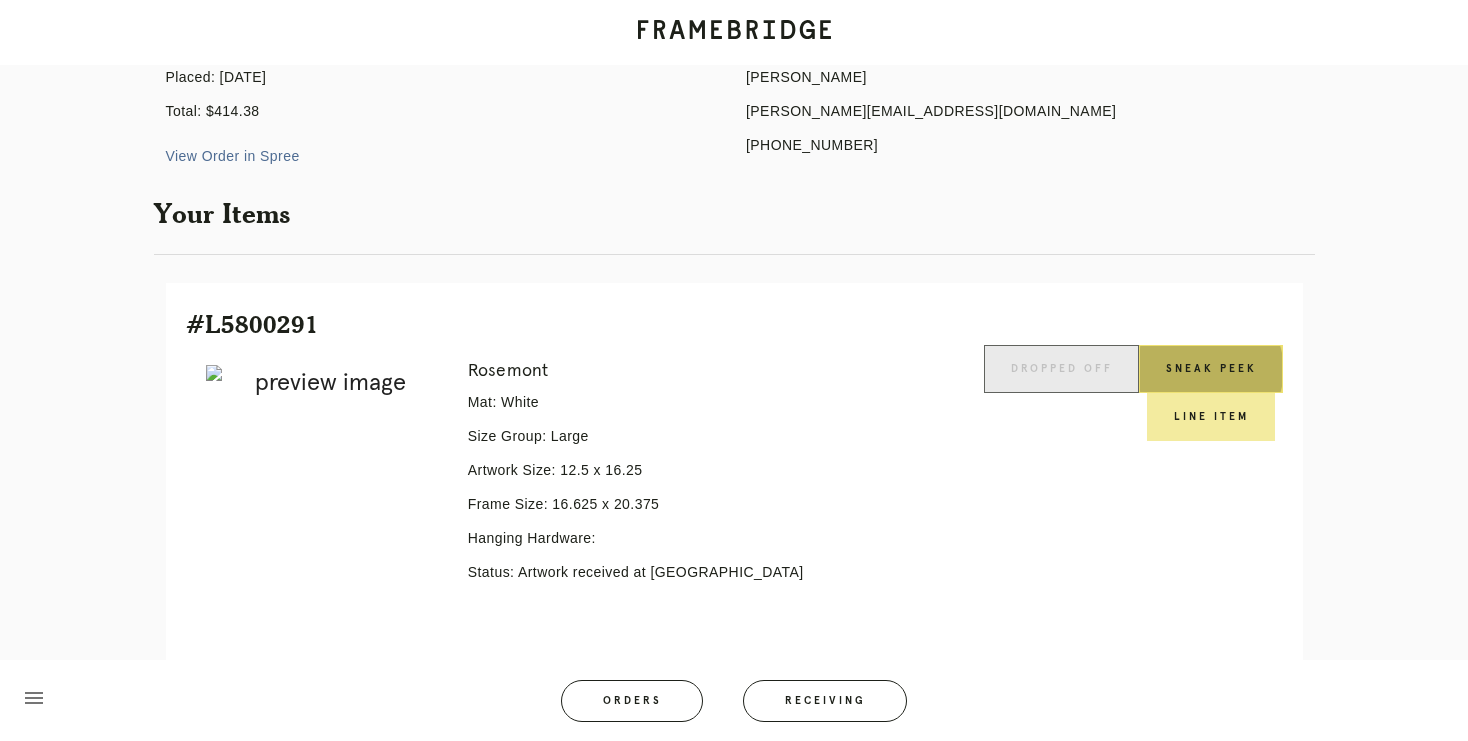 click on "Sneak Peek" at bounding box center [1211, 369] 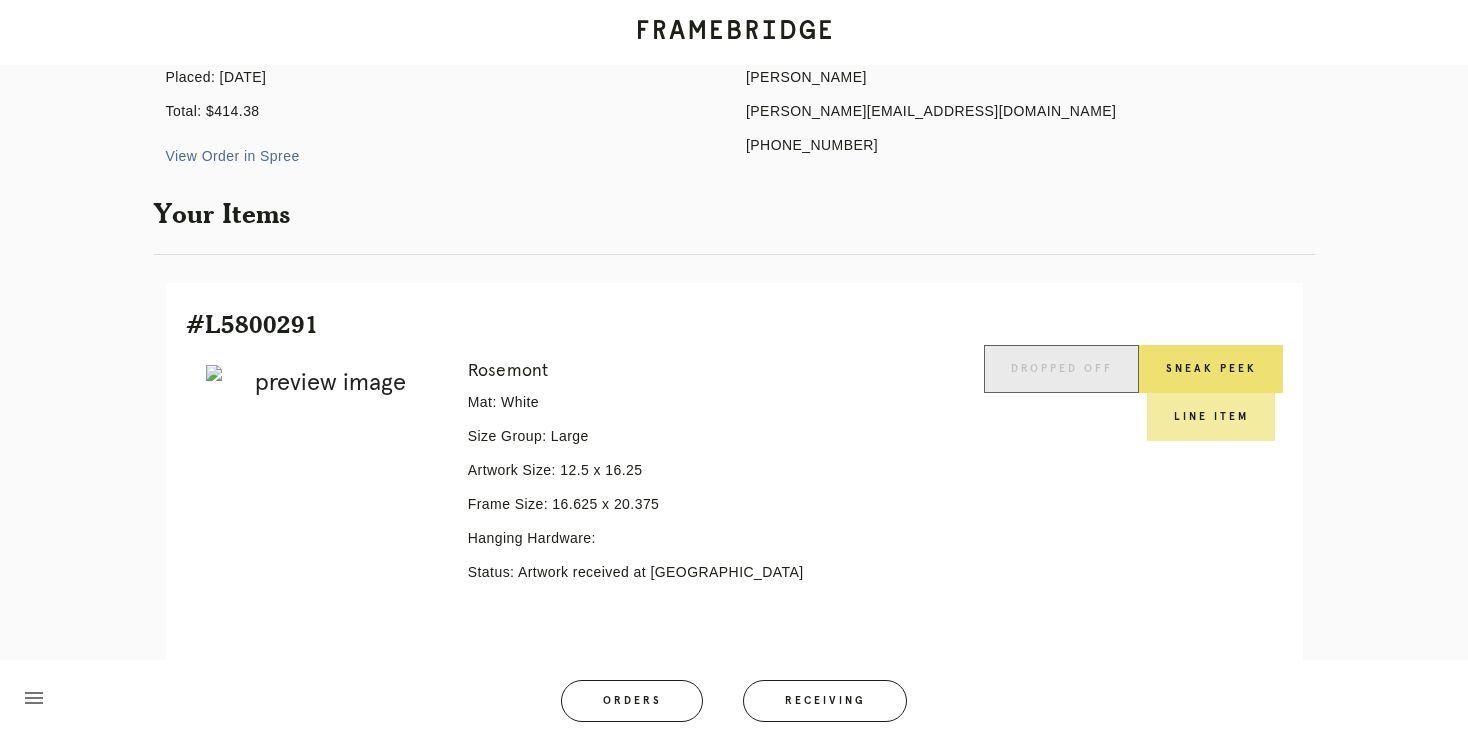 scroll, scrollTop: 0, scrollLeft: 0, axis: both 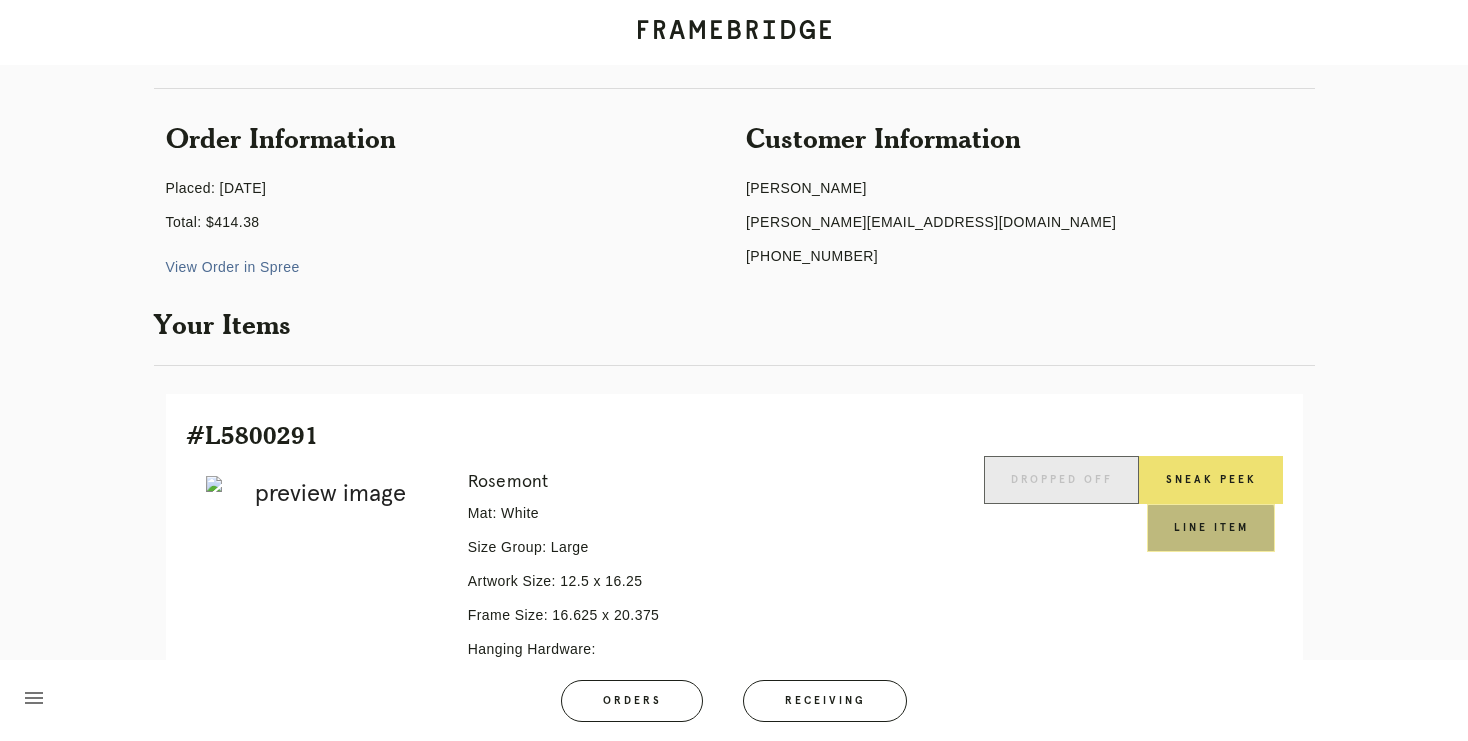 click on "Line Item" at bounding box center (1211, 528) 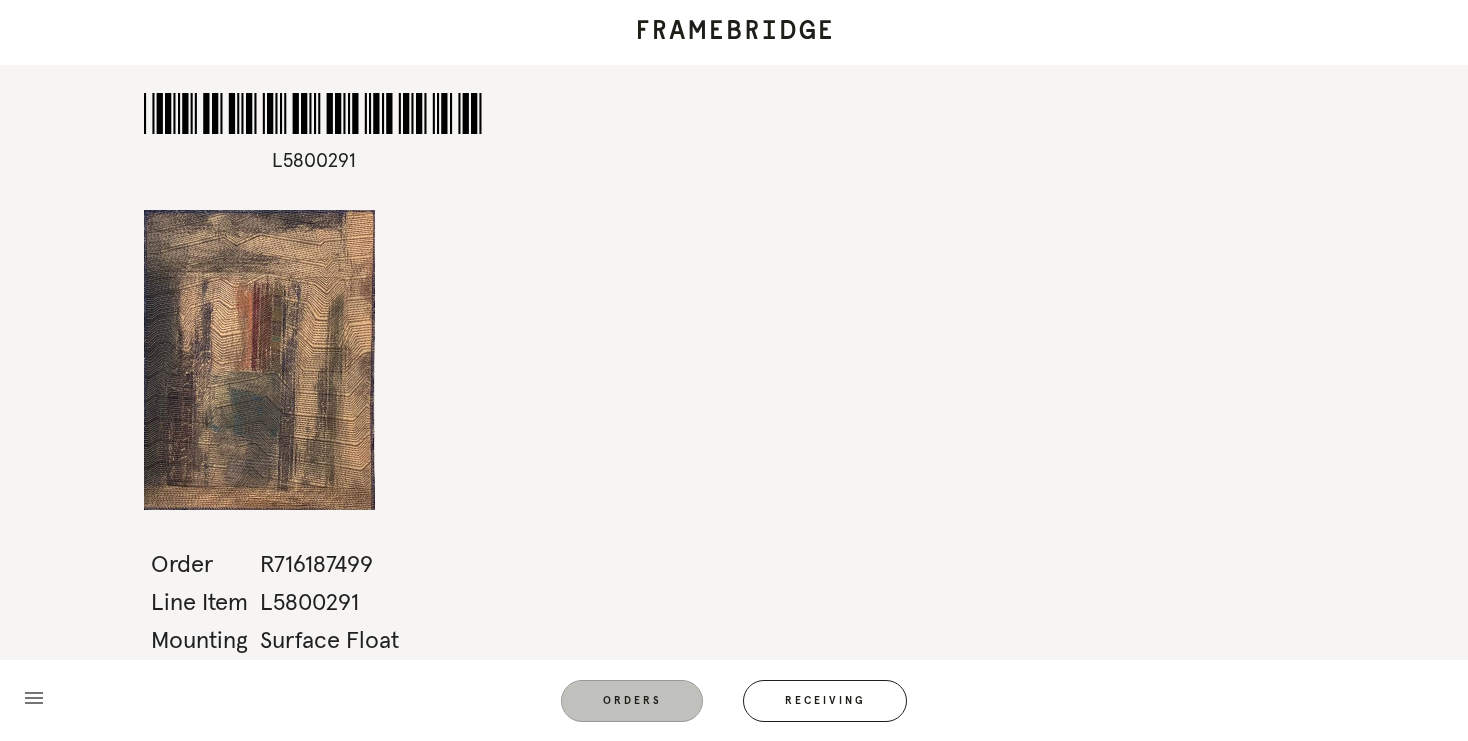 click on "Orders" at bounding box center (632, 701) 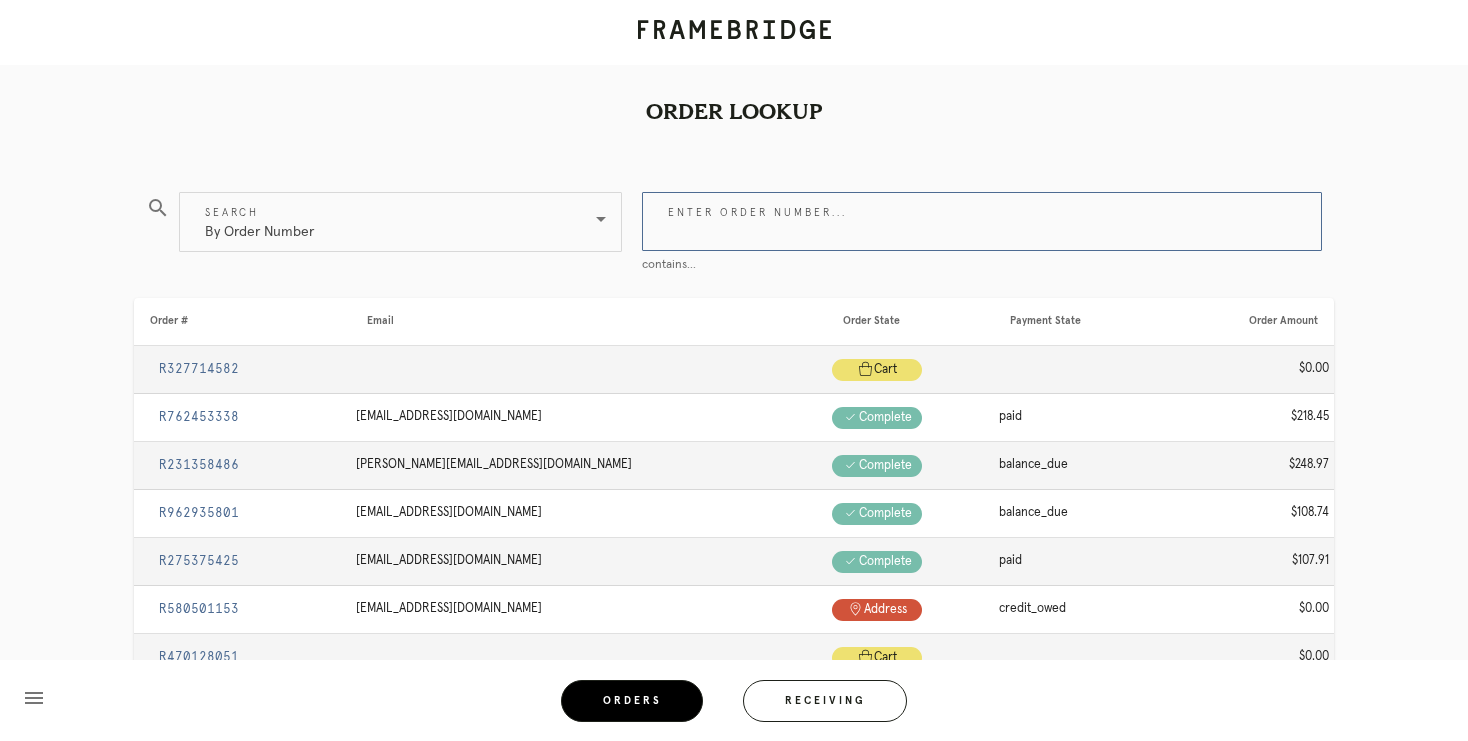 click on "Enter order number..." at bounding box center (982, 221) 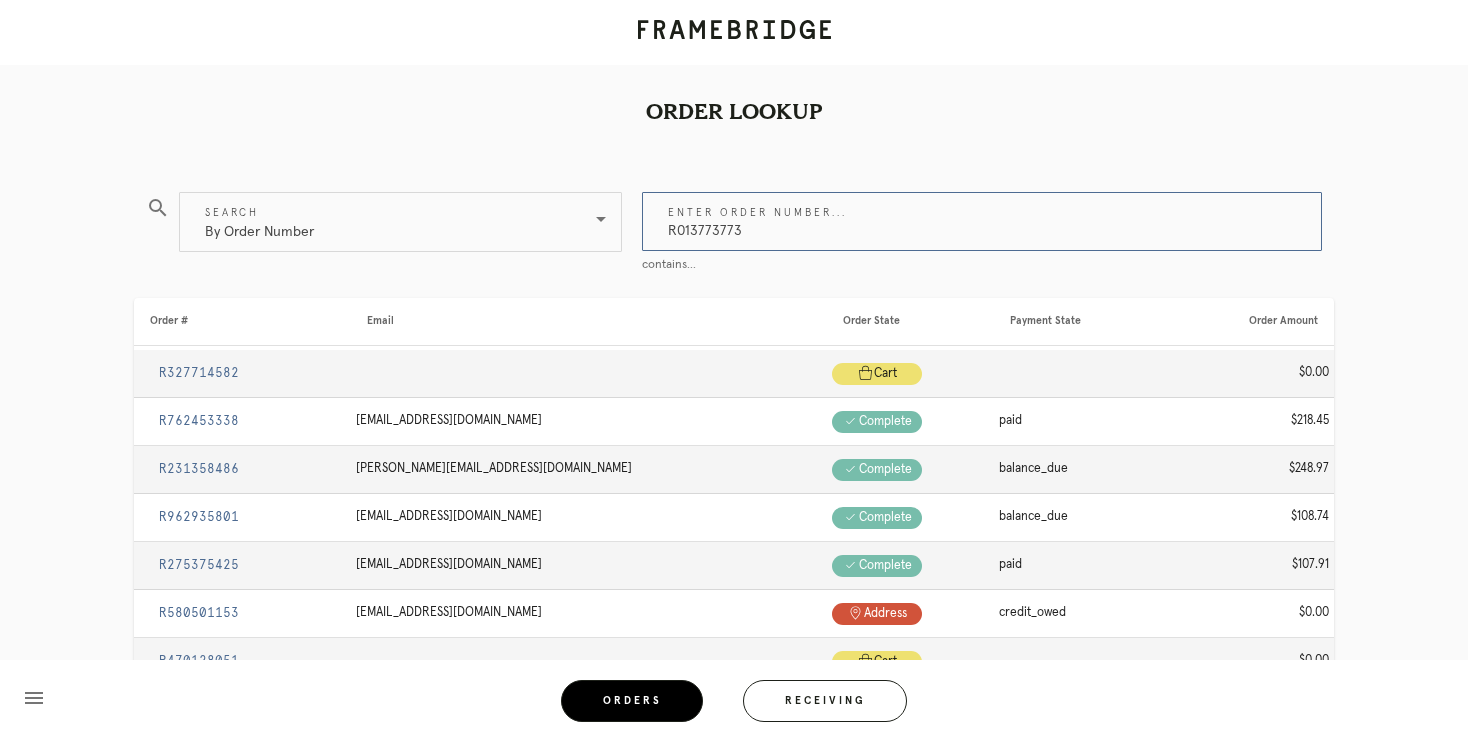 type on "R013773773" 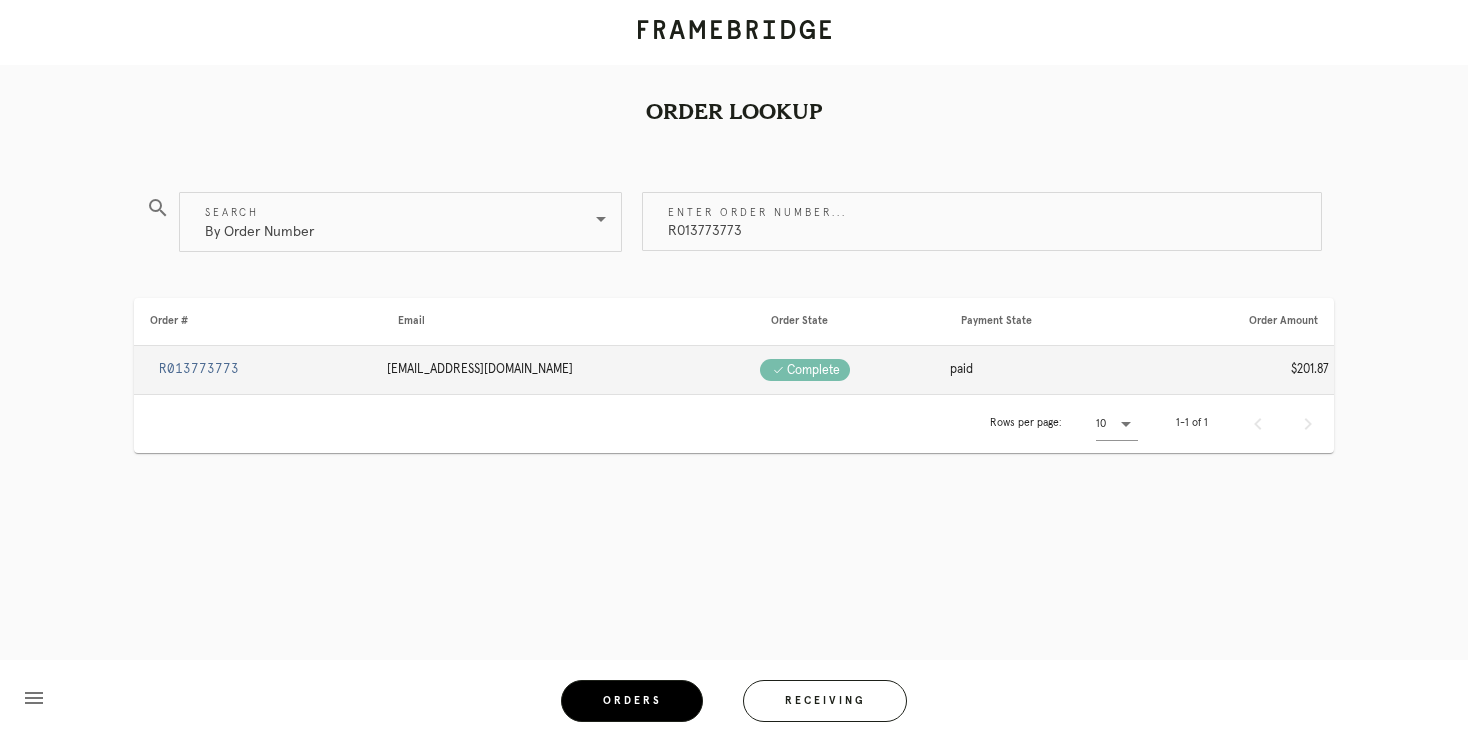 click on "R013773773" at bounding box center (199, 369) 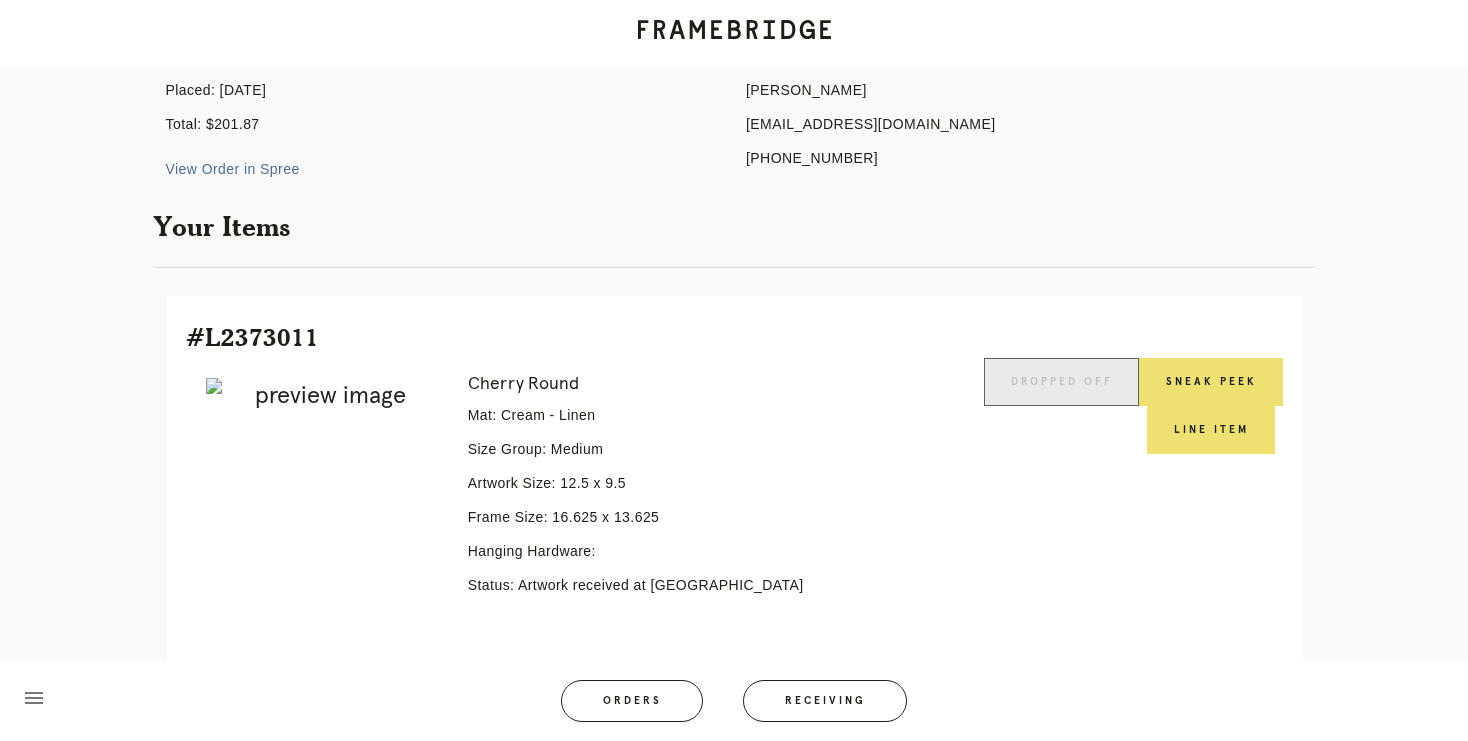 scroll, scrollTop: 308, scrollLeft: 0, axis: vertical 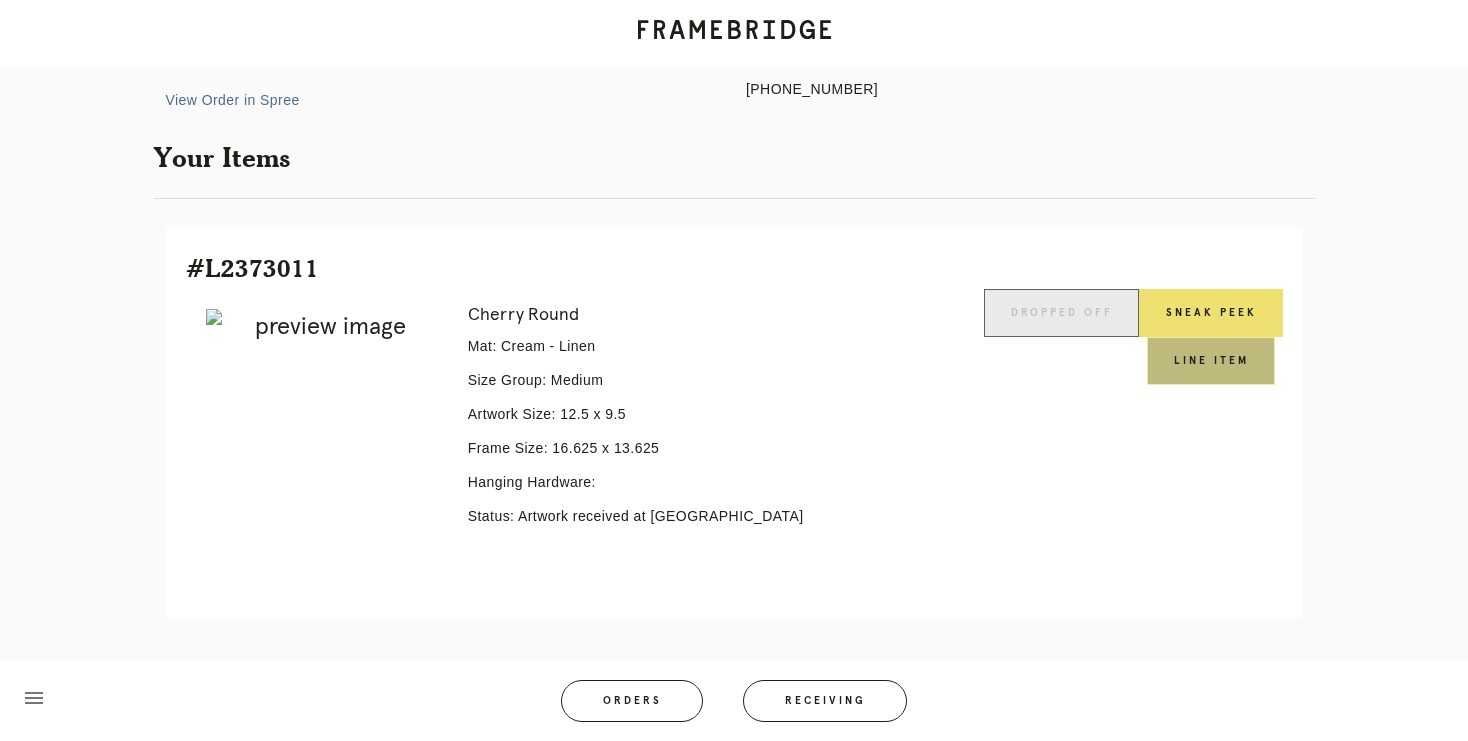 click on "Line Item" at bounding box center [1211, 361] 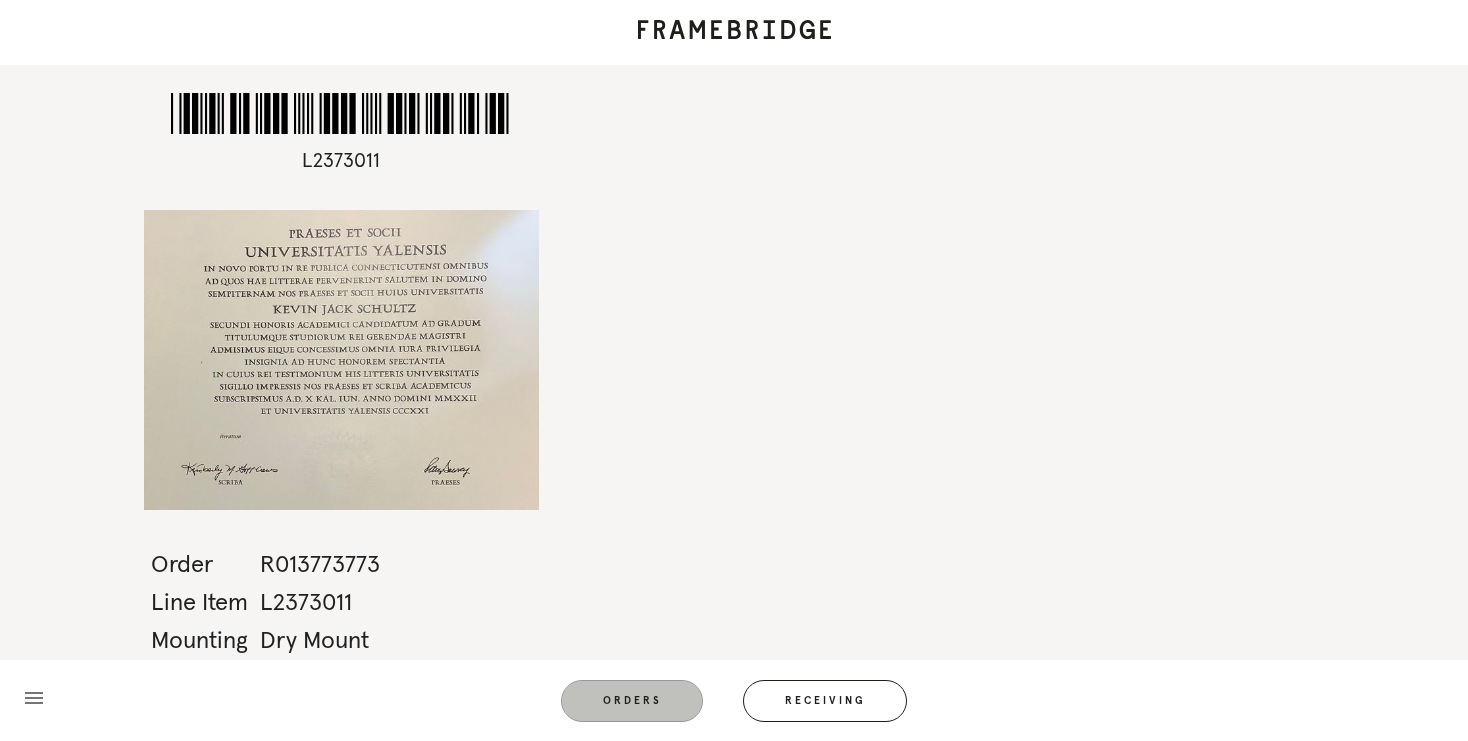 click on "Orders" at bounding box center (632, 701) 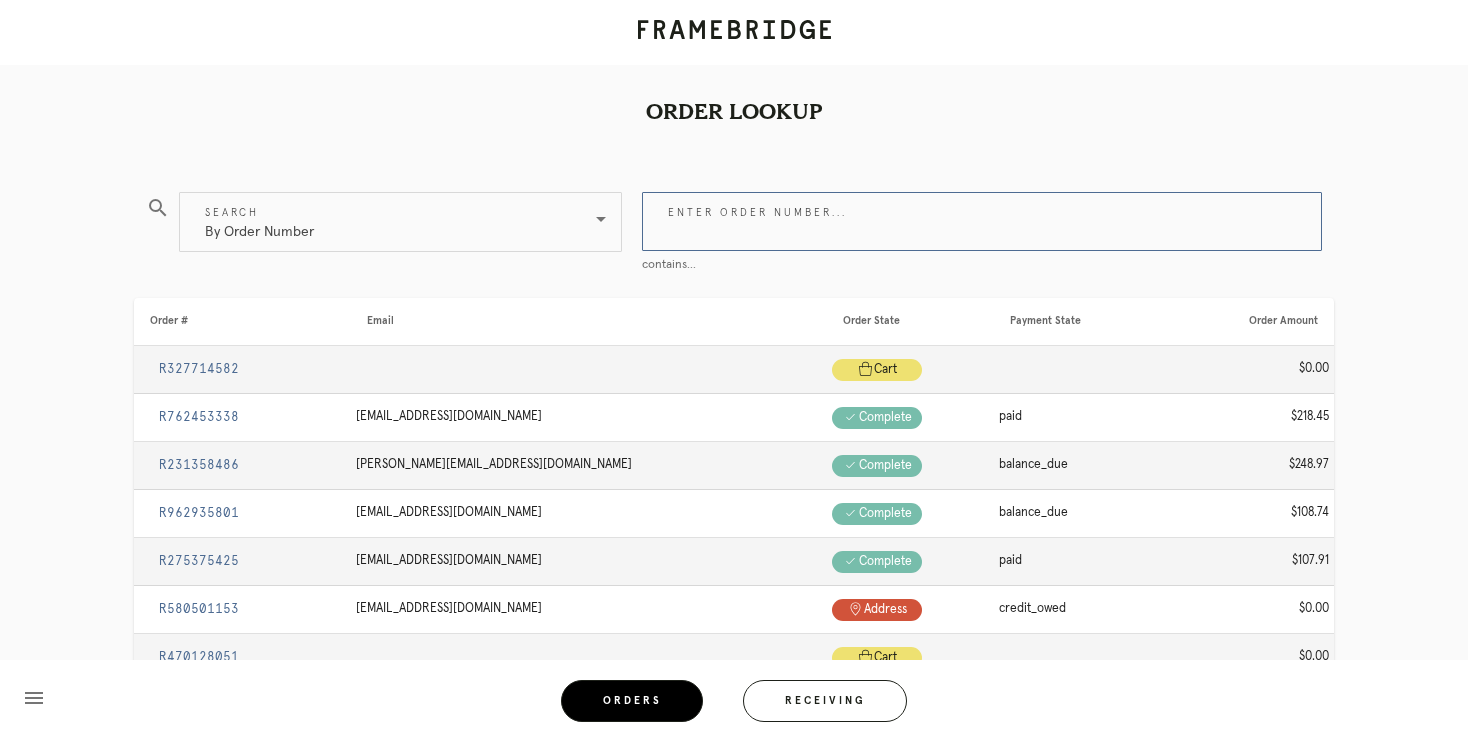 click on "Enter order number..." at bounding box center [982, 221] 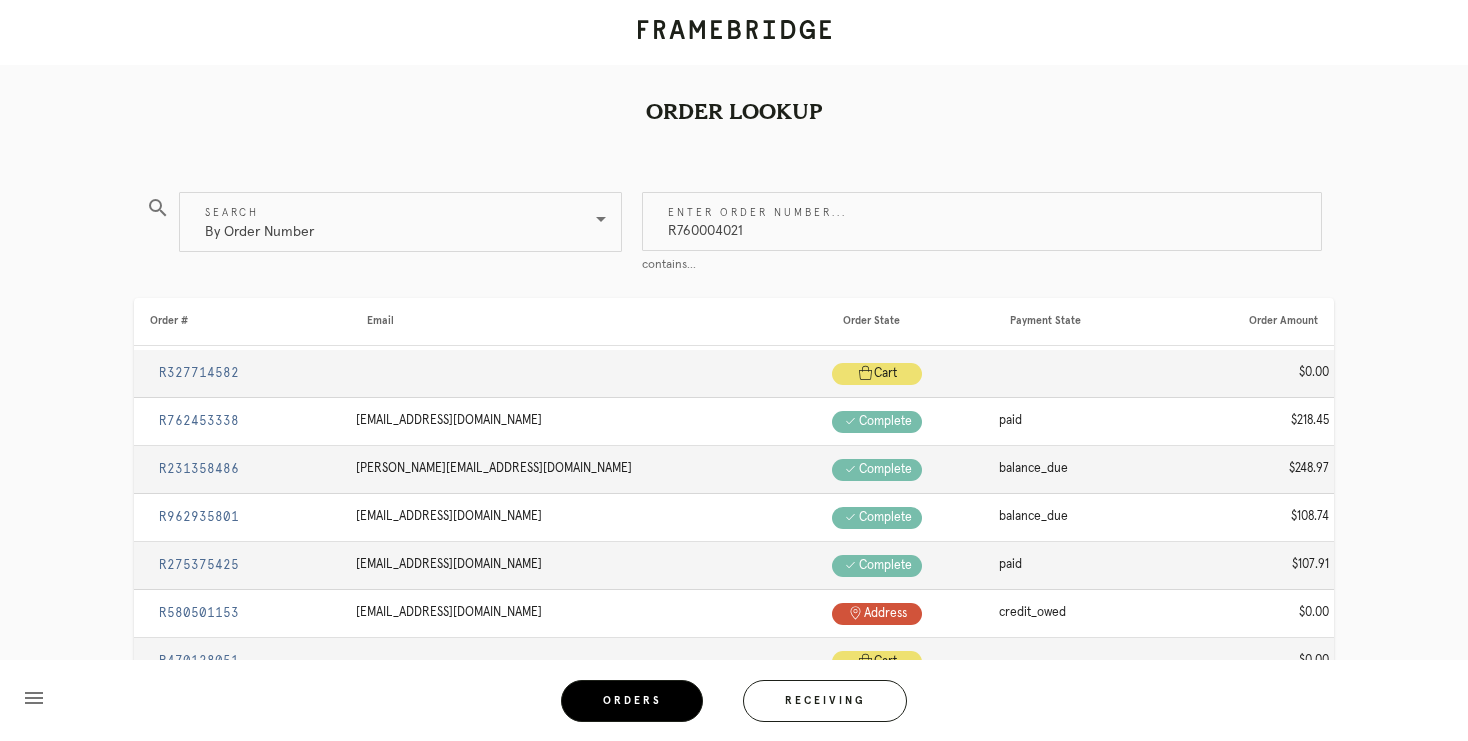 type on "R760004021" 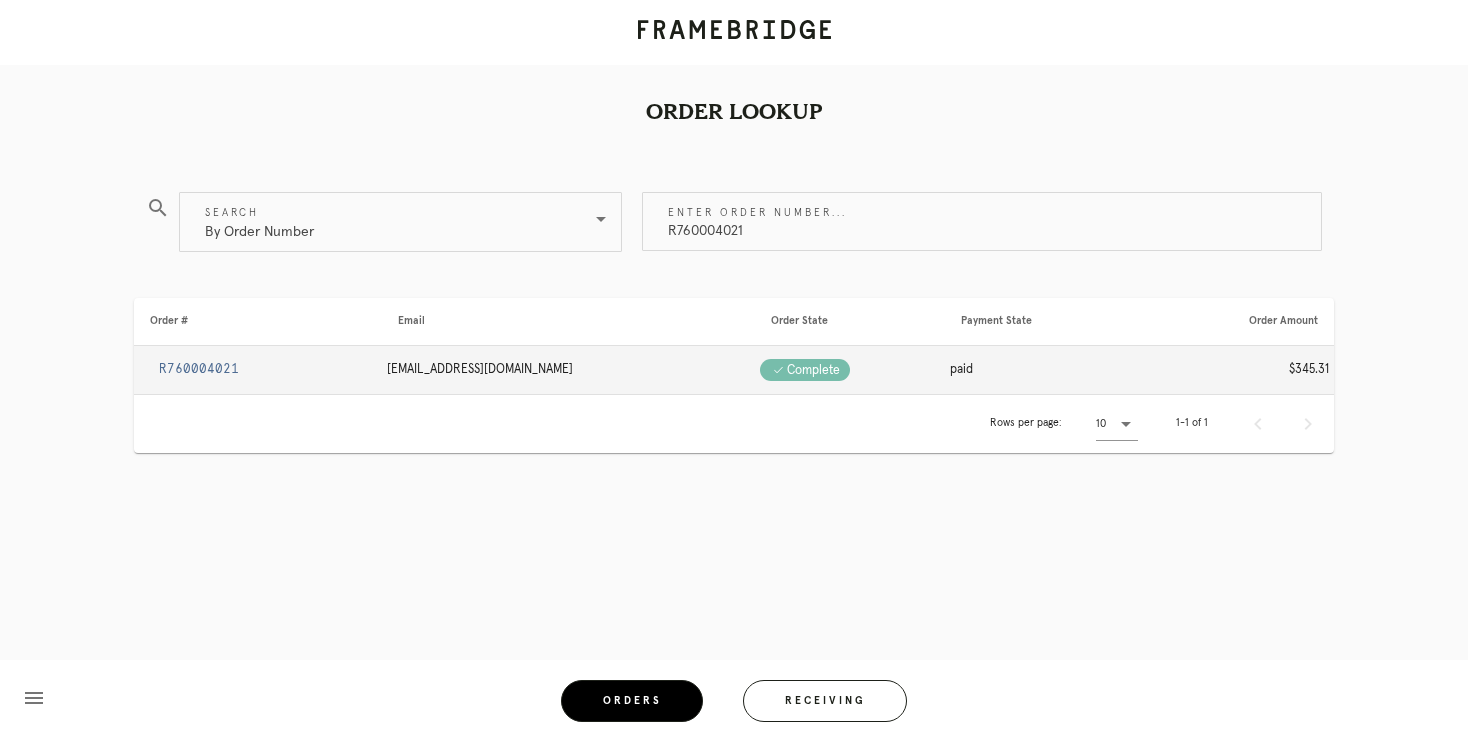 click on "R760004021" at bounding box center (199, 369) 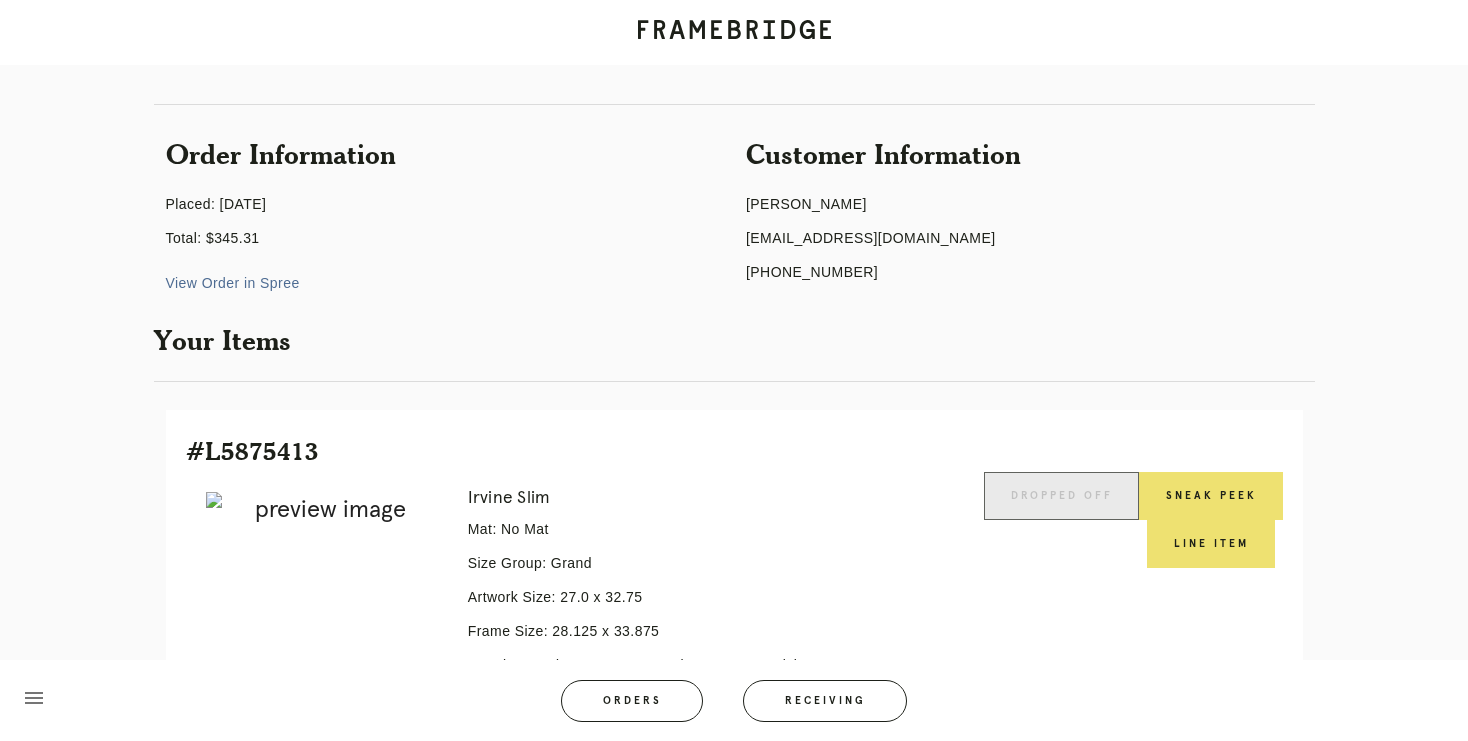 scroll, scrollTop: 322, scrollLeft: 0, axis: vertical 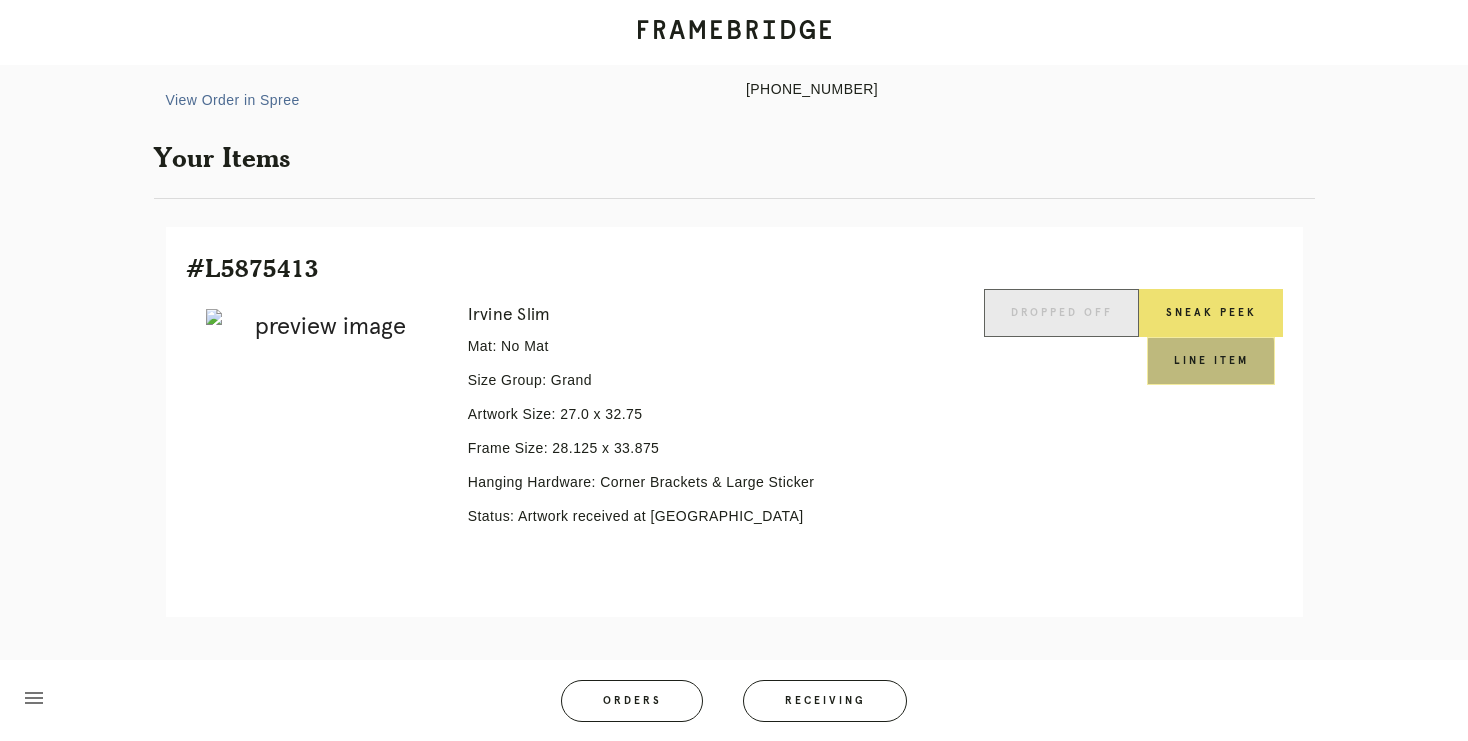 click on "Line Item" at bounding box center (1211, 361) 